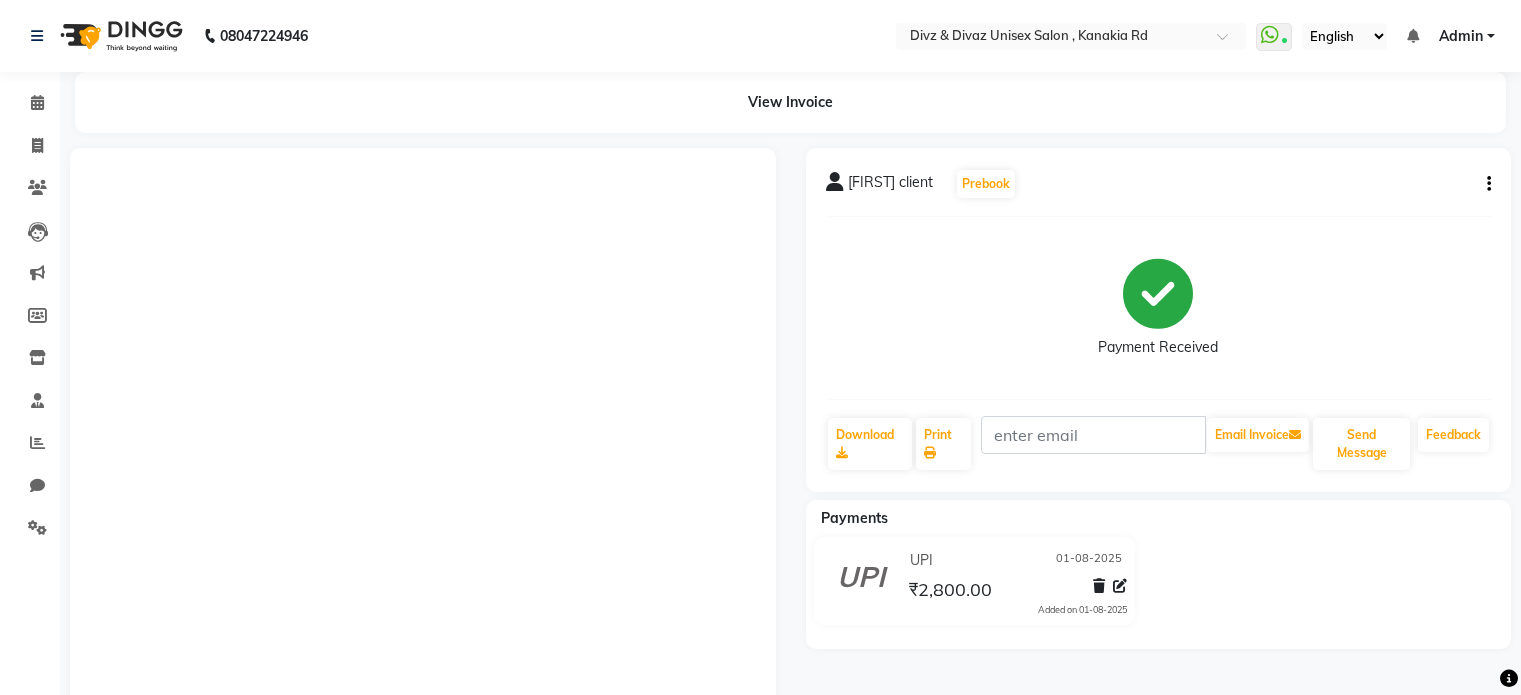 scroll, scrollTop: 0, scrollLeft: 0, axis: both 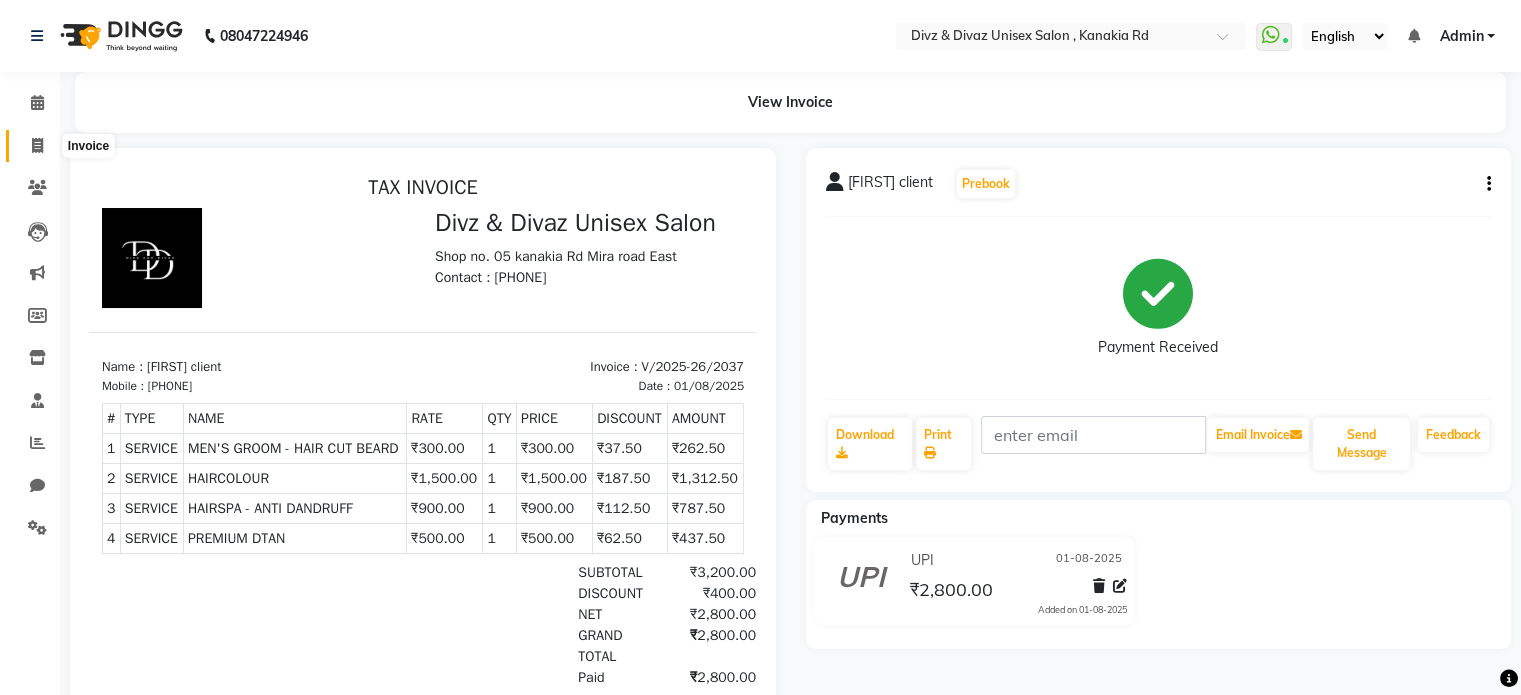click 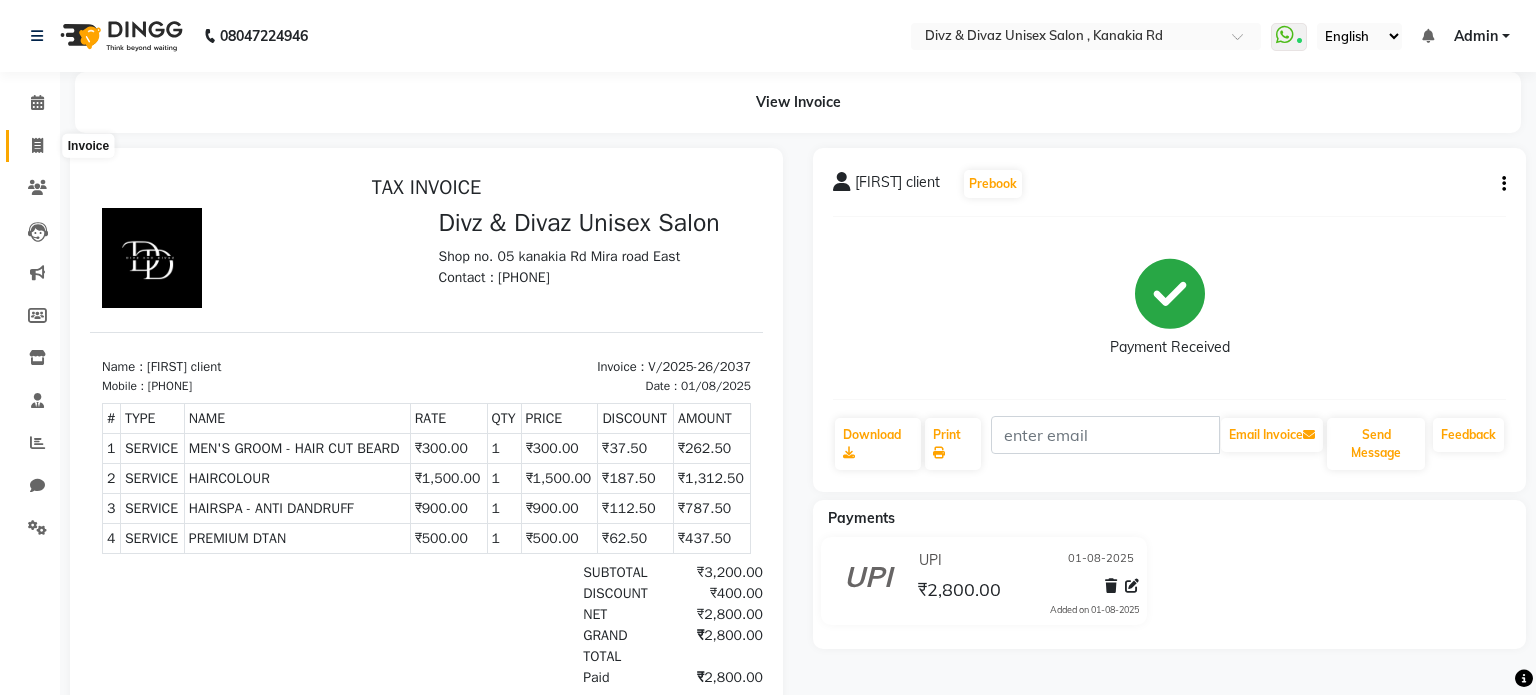 select on "service" 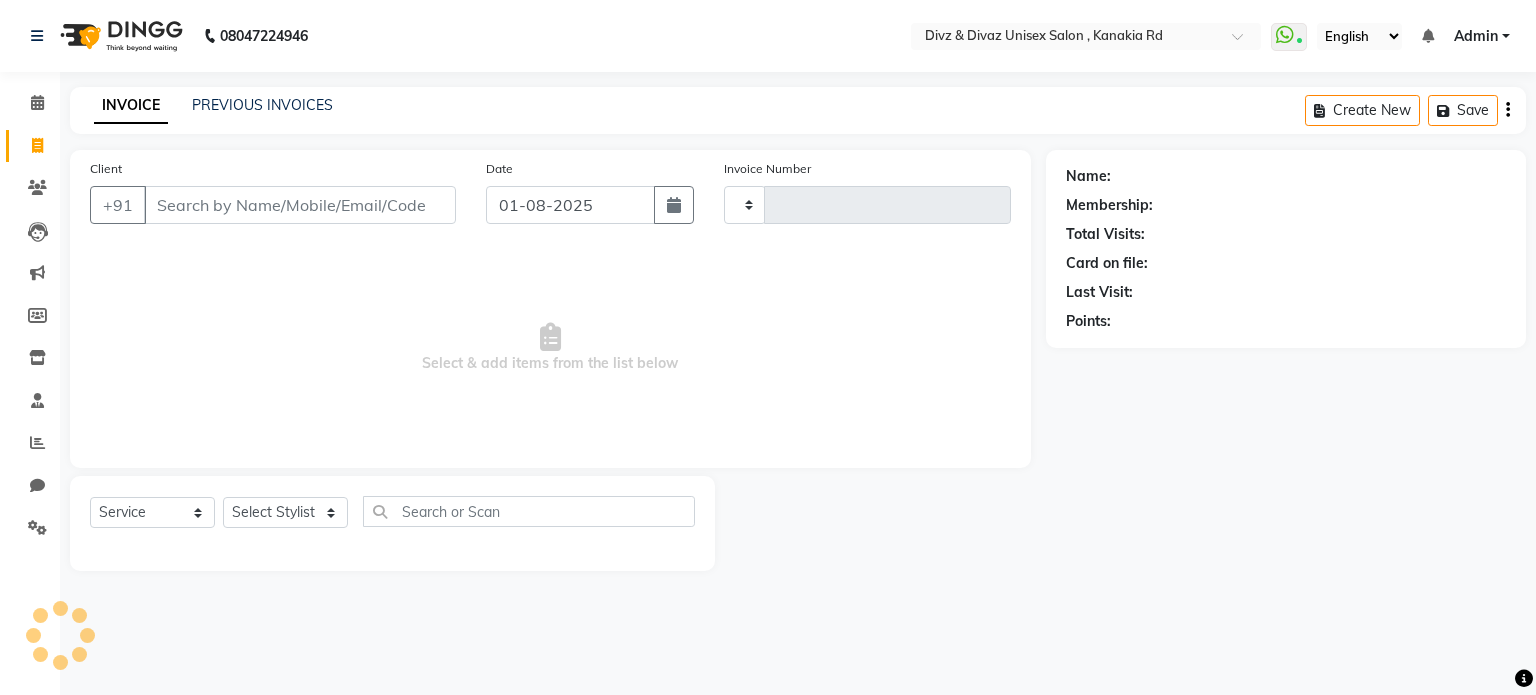 type on "2038" 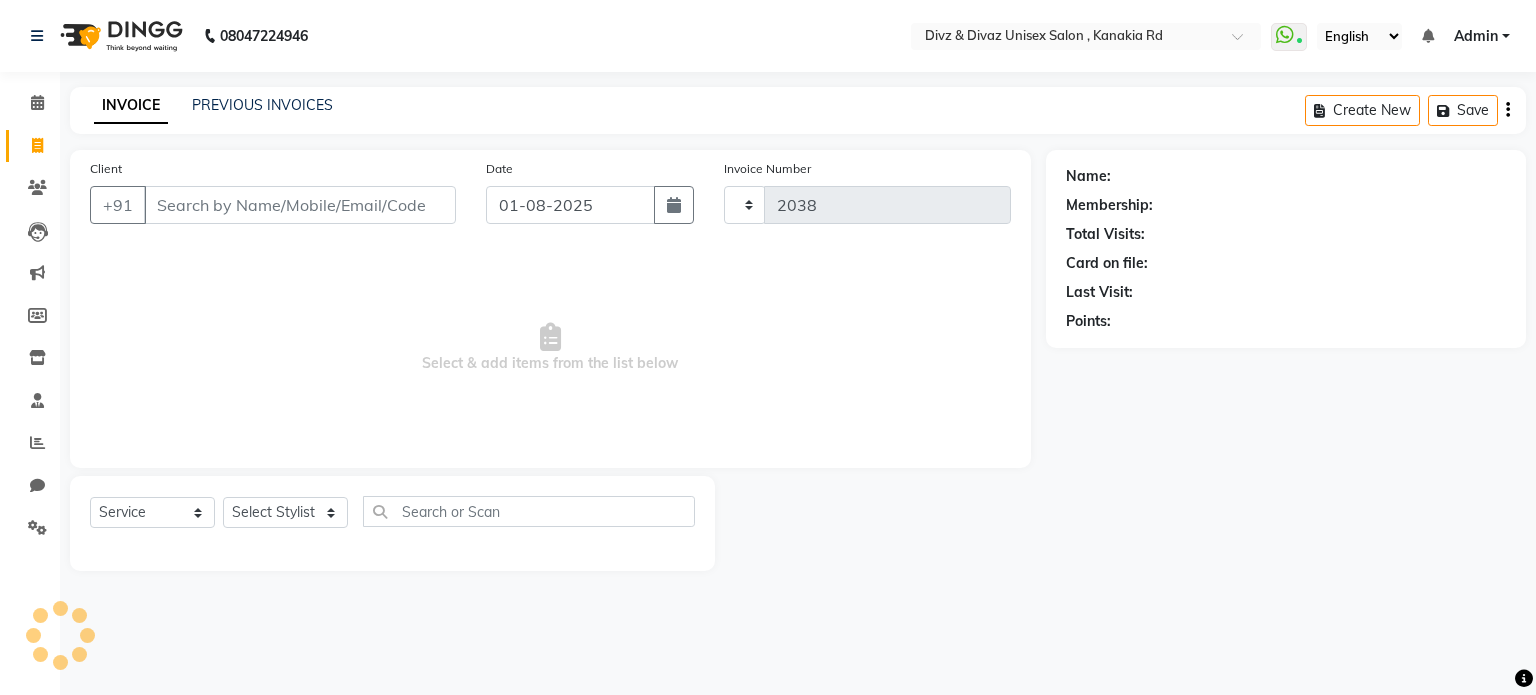 select on "7588" 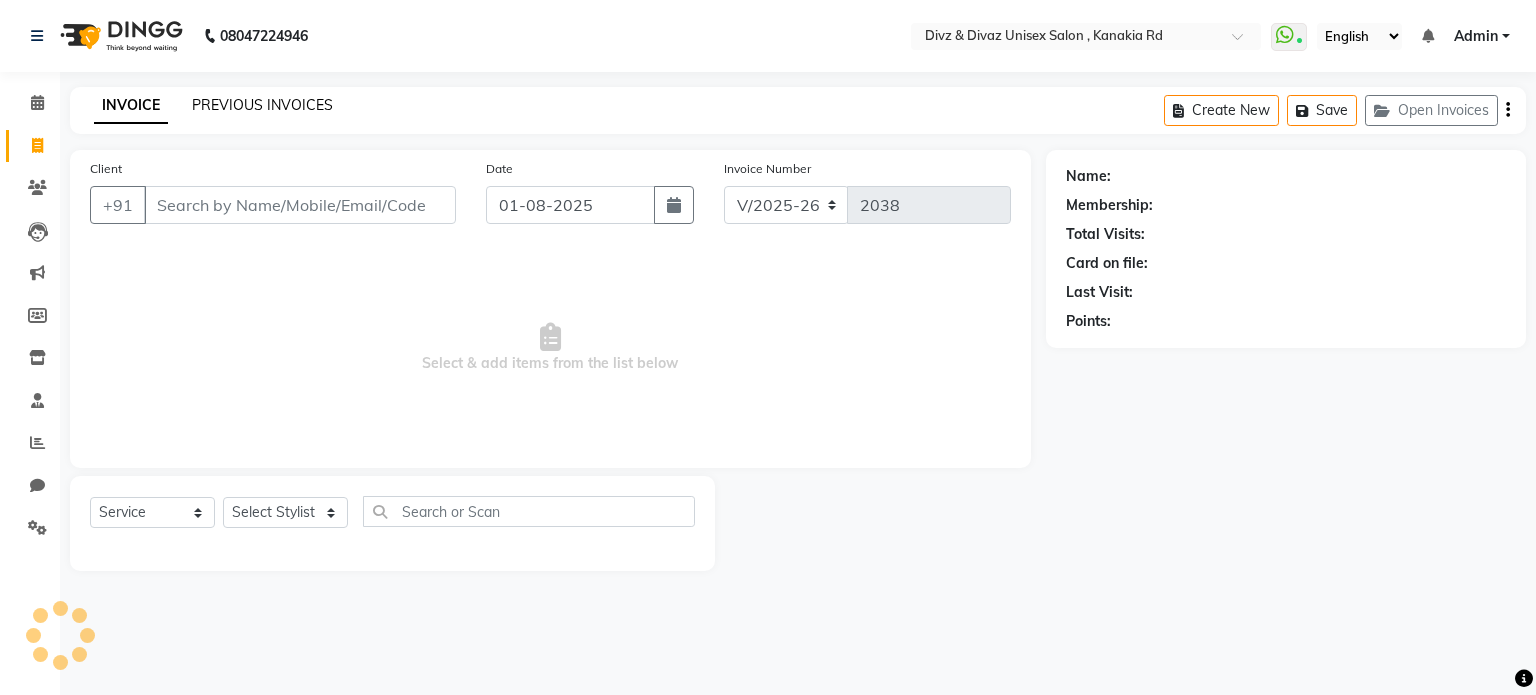 click on "PREVIOUS INVOICES" 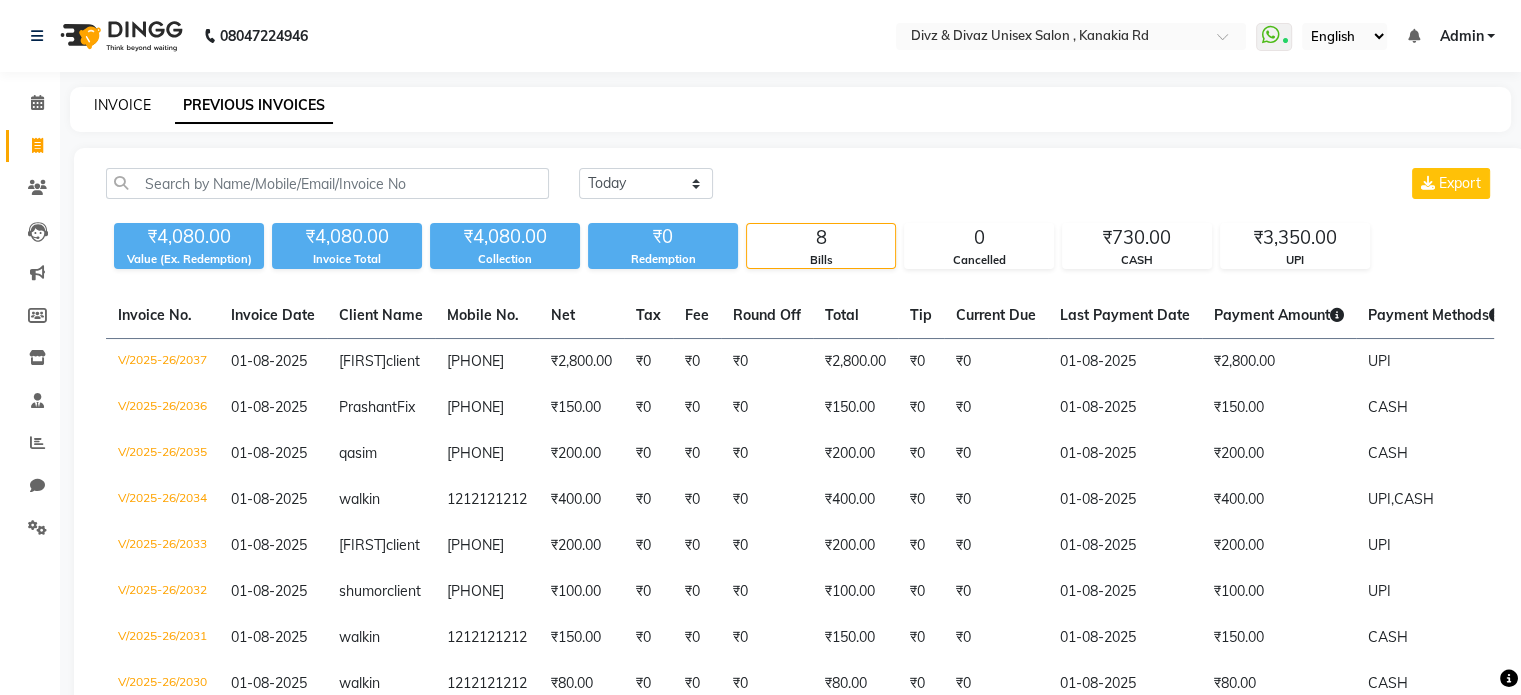 click on "INVOICE" 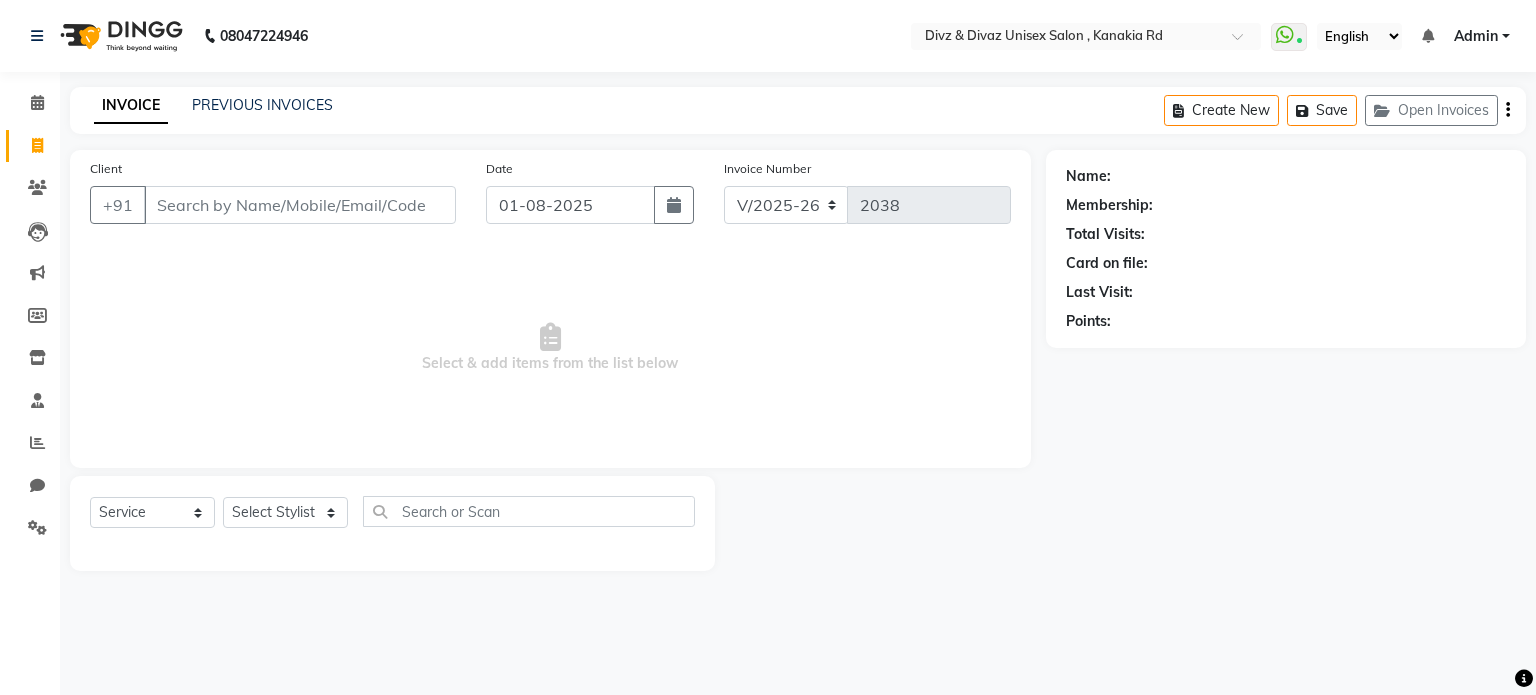 click on "Client" at bounding box center [300, 205] 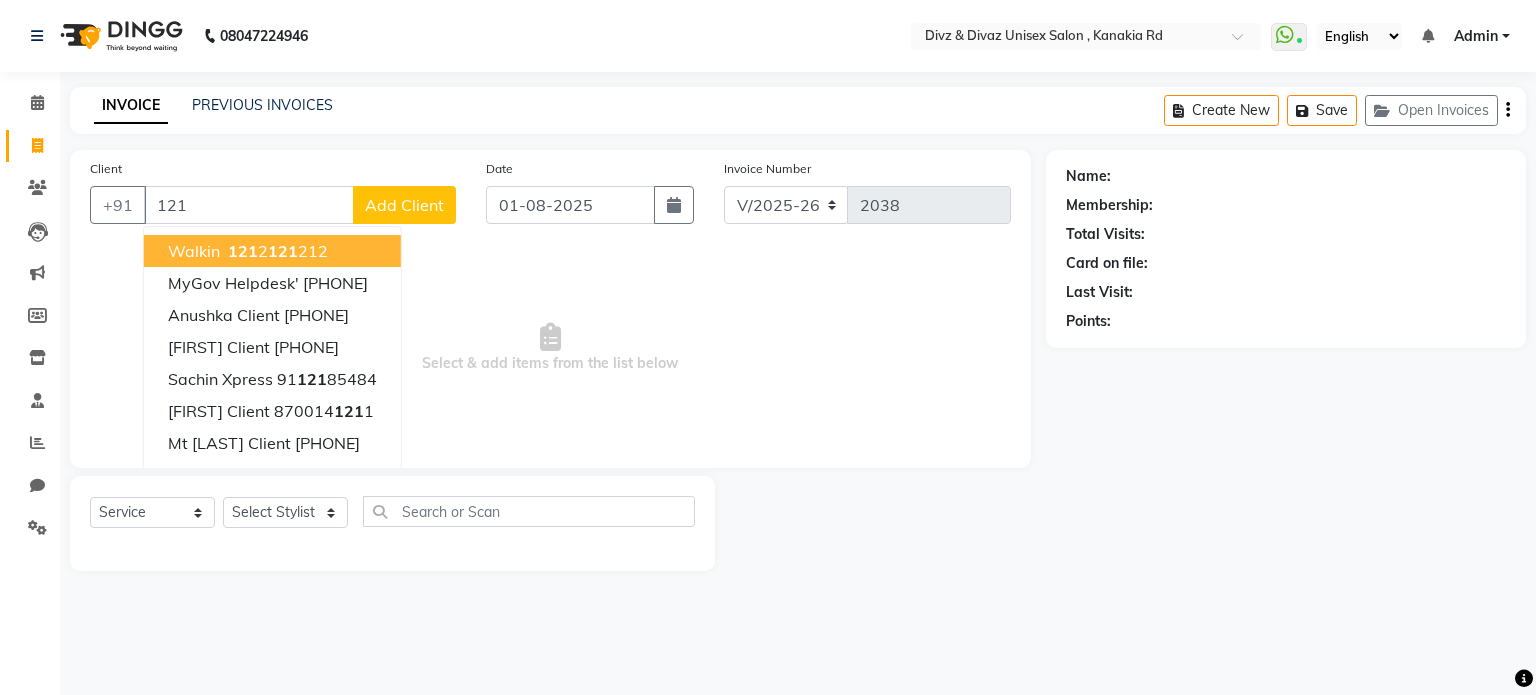 click on "121" at bounding box center (243, 251) 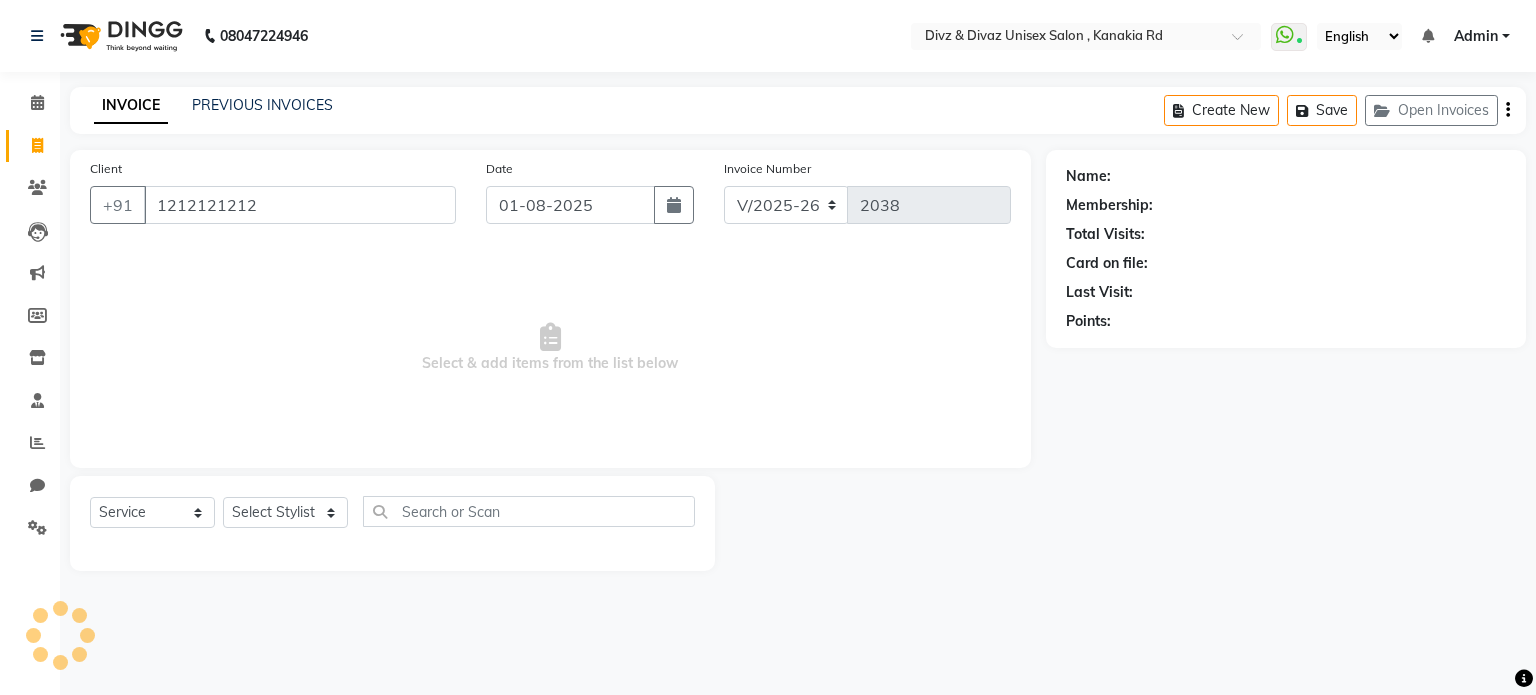type on "1212121212" 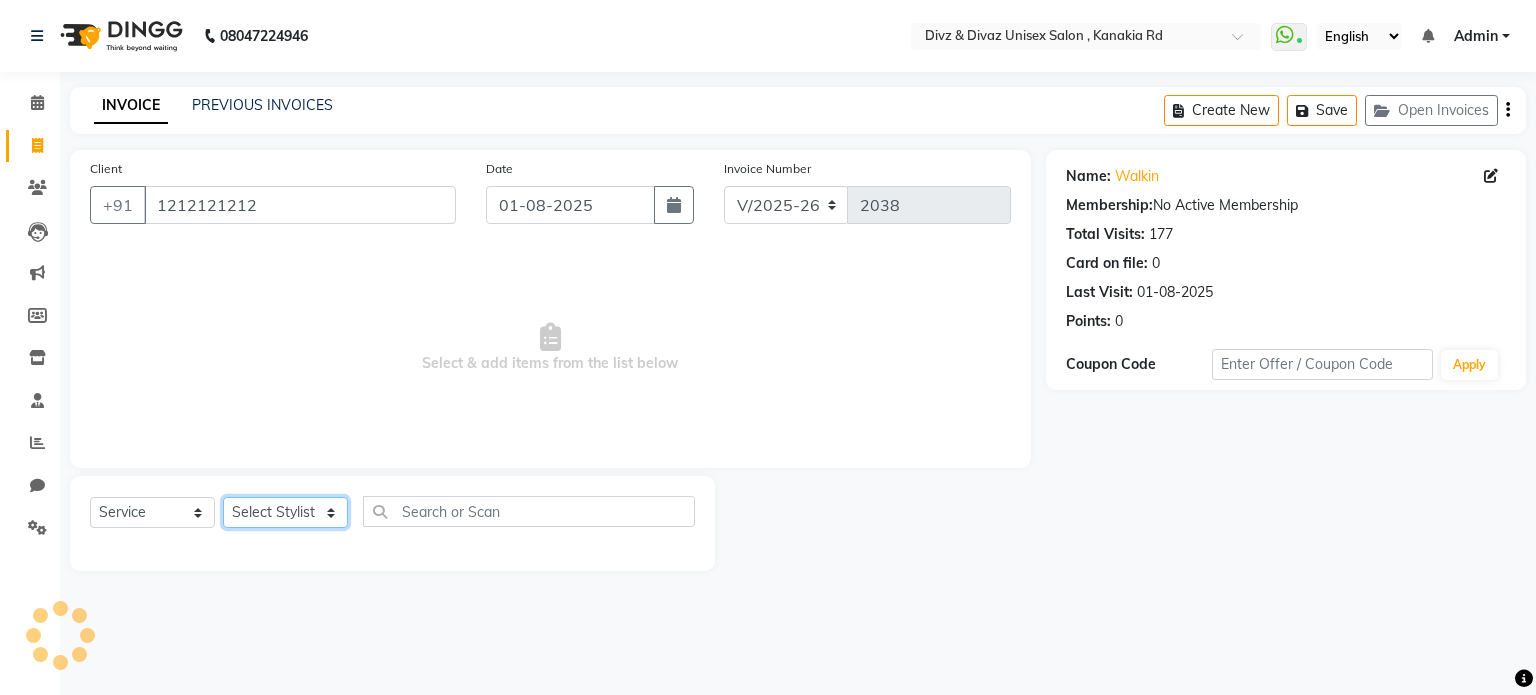 click on "Select Stylist Divyanshu Kailash  Nisha Prem ravina shabeer" 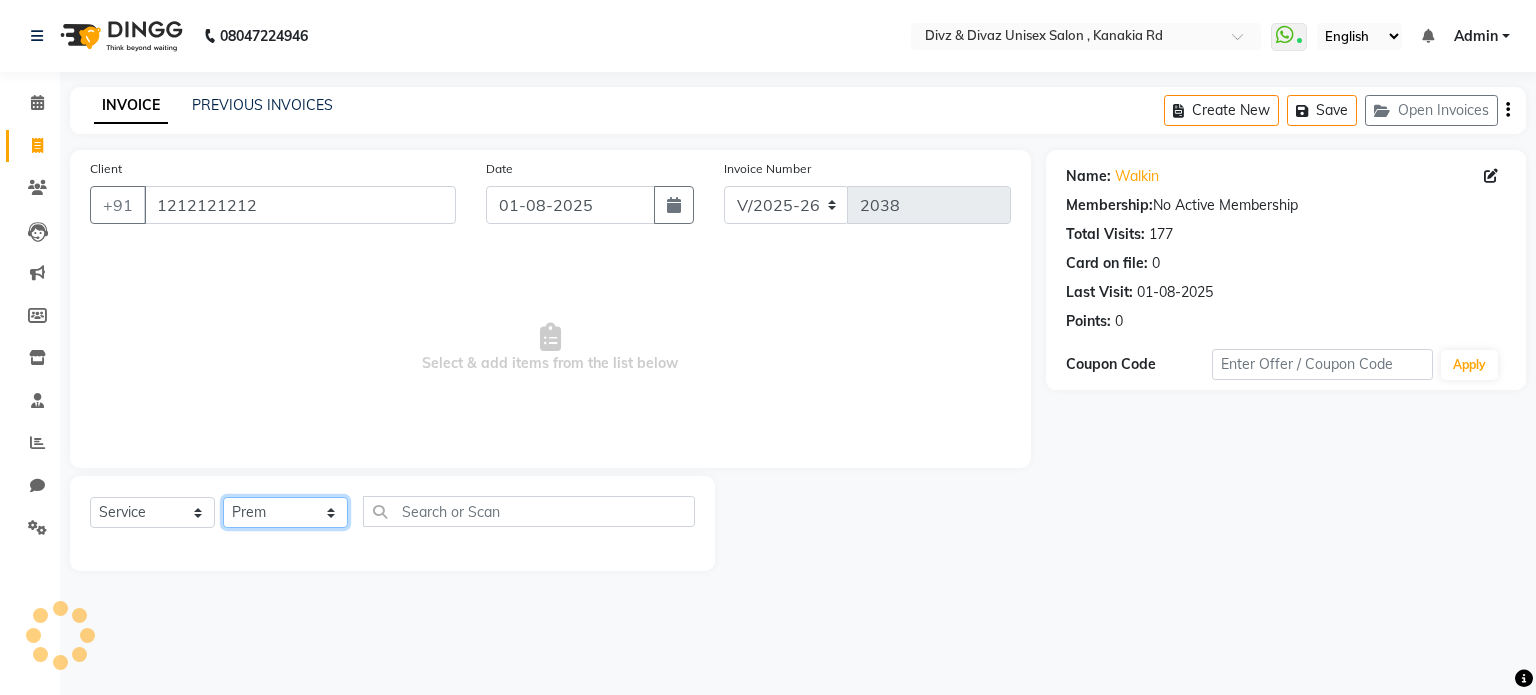 click on "Select Stylist Divyanshu Kailash  Nisha Prem ravina shabeer" 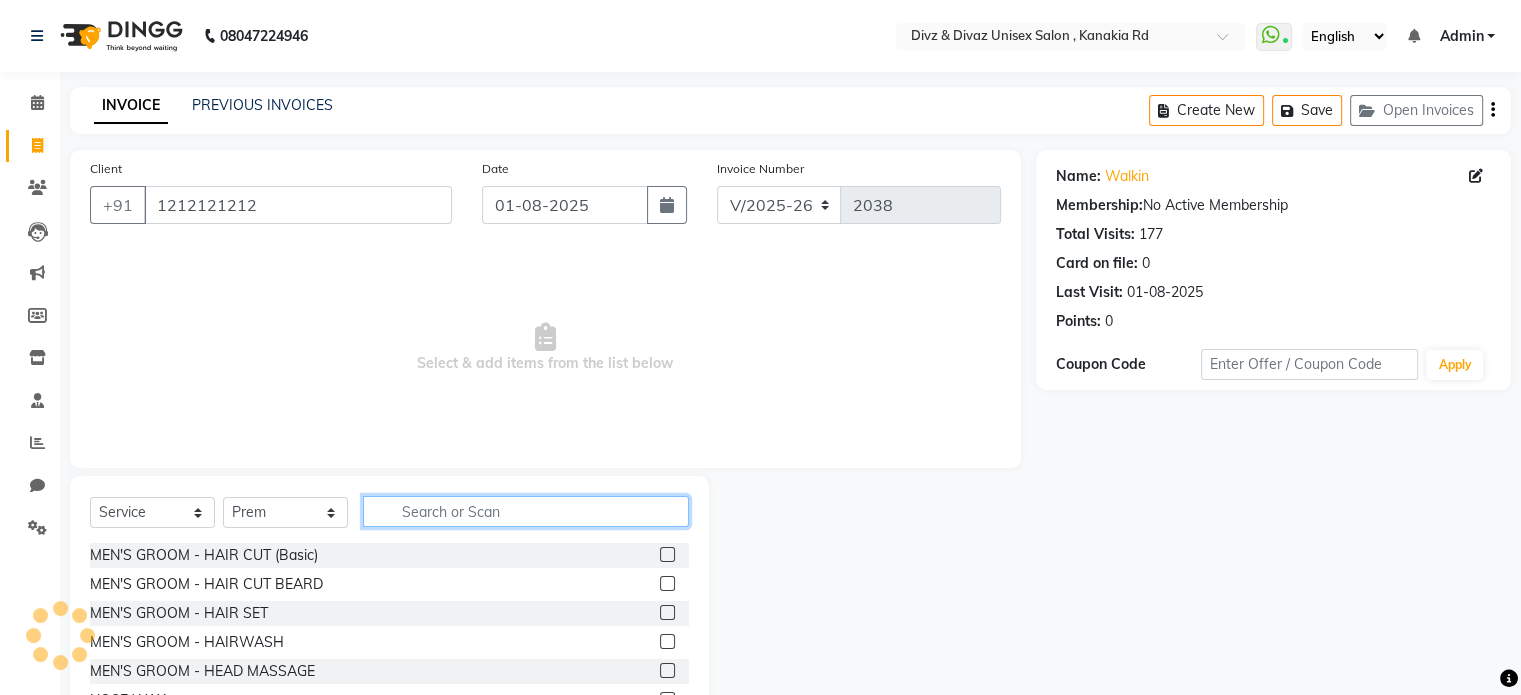 click 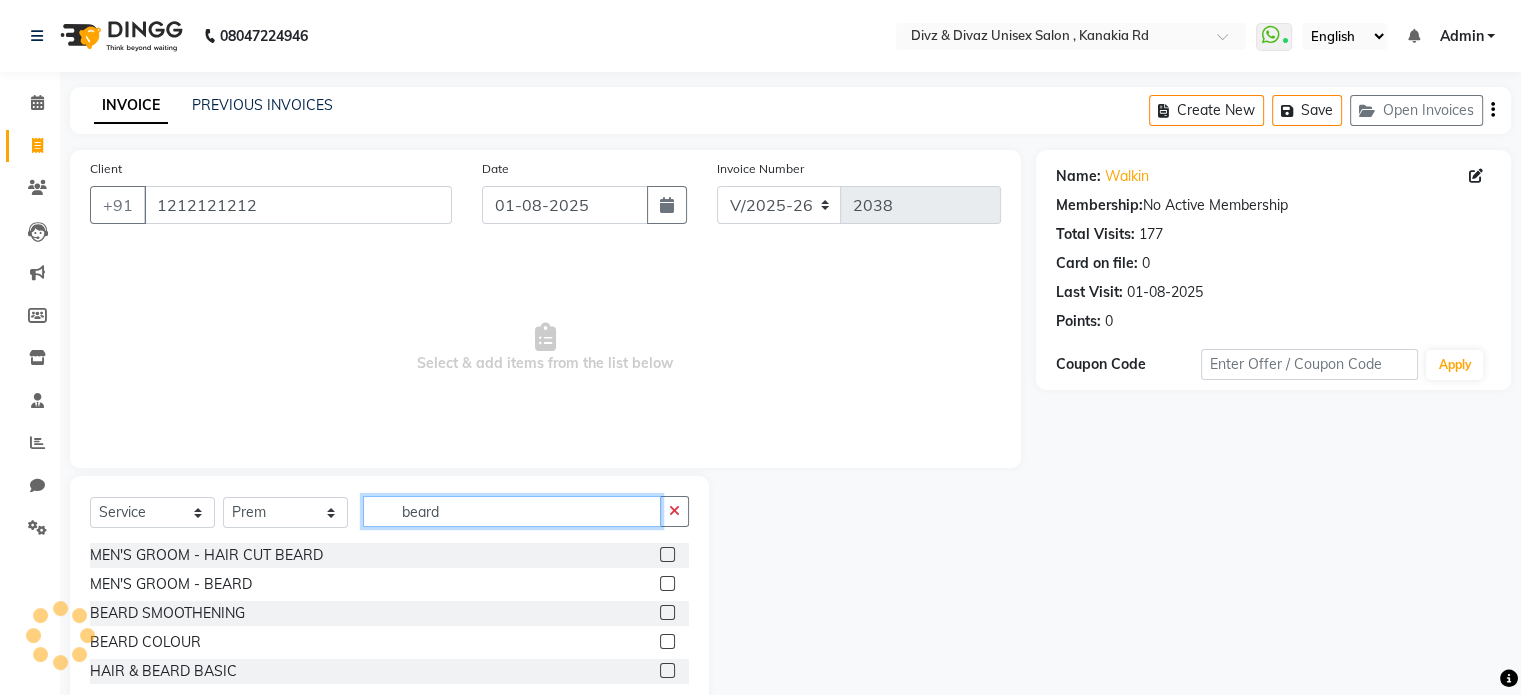 type on "beard" 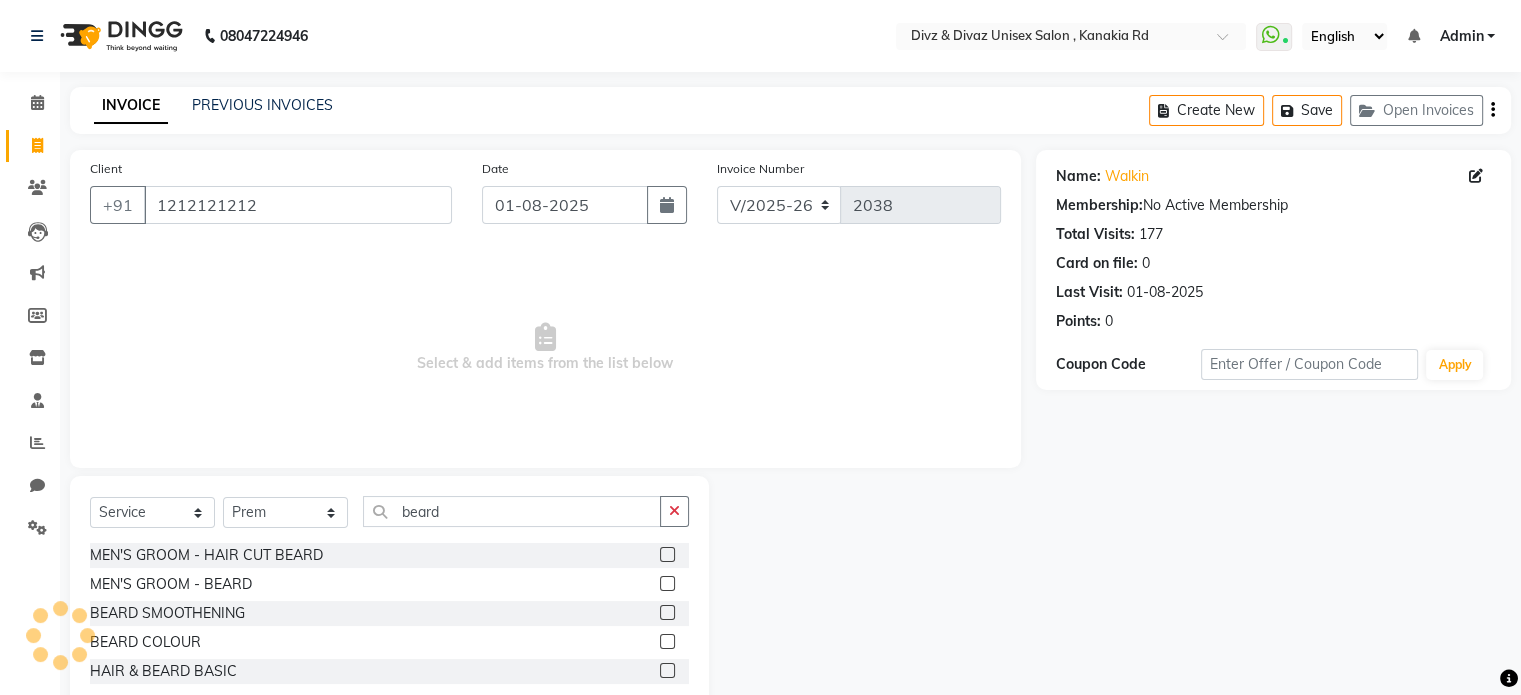 click 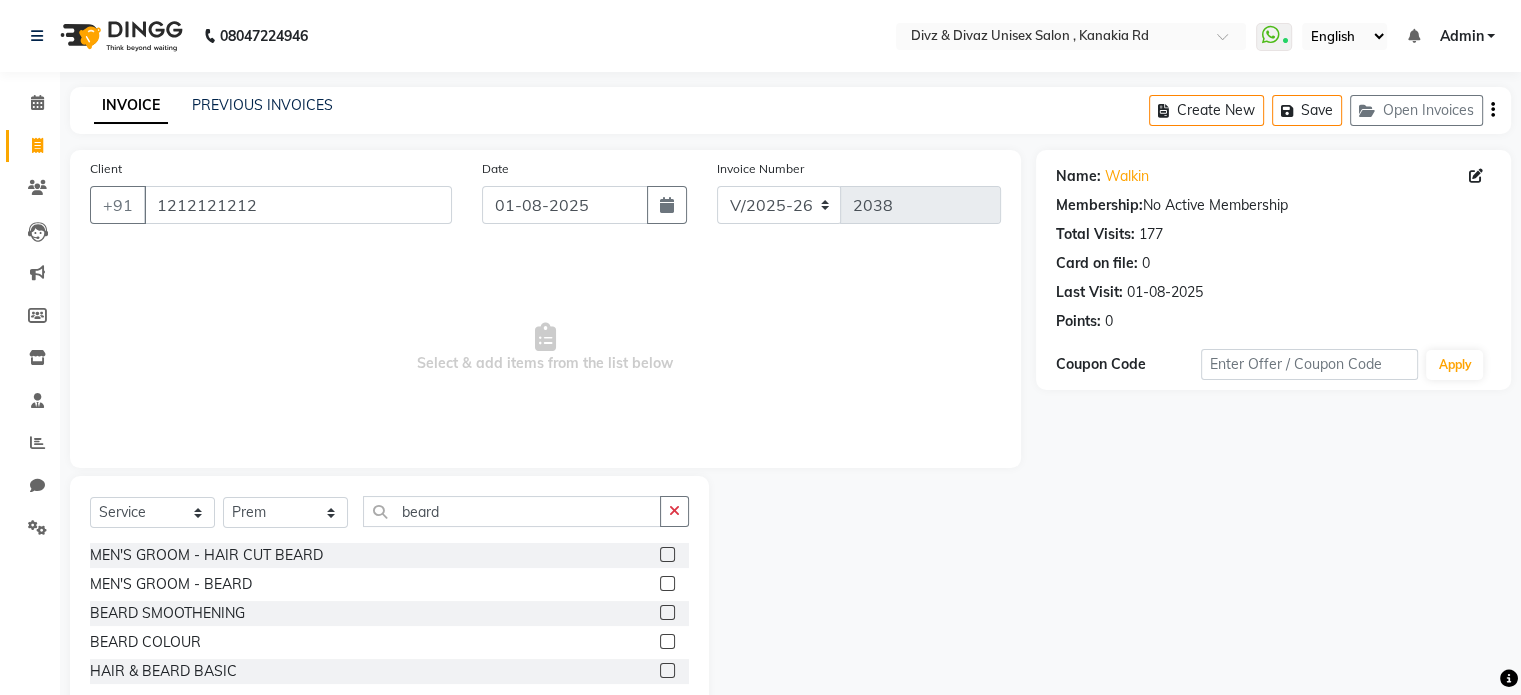 click 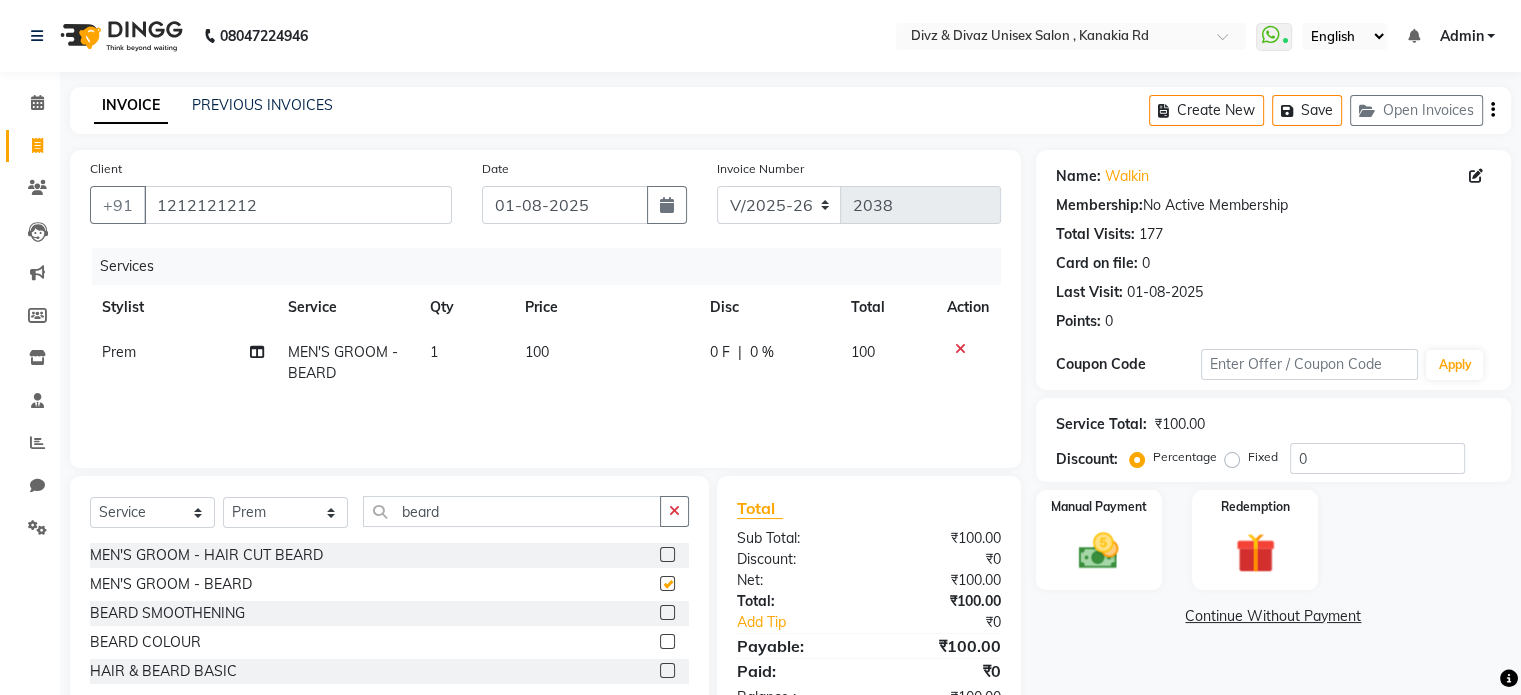 checkbox on "false" 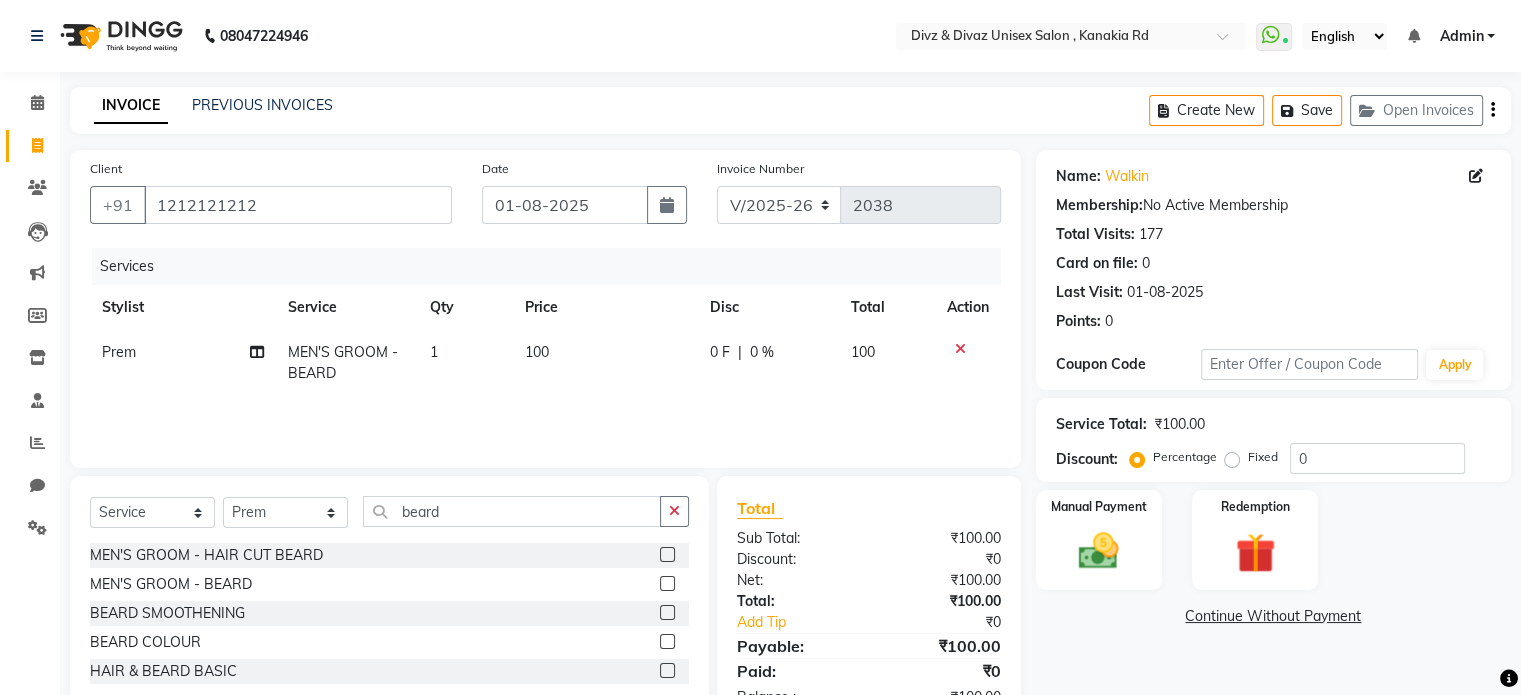 click on "100" 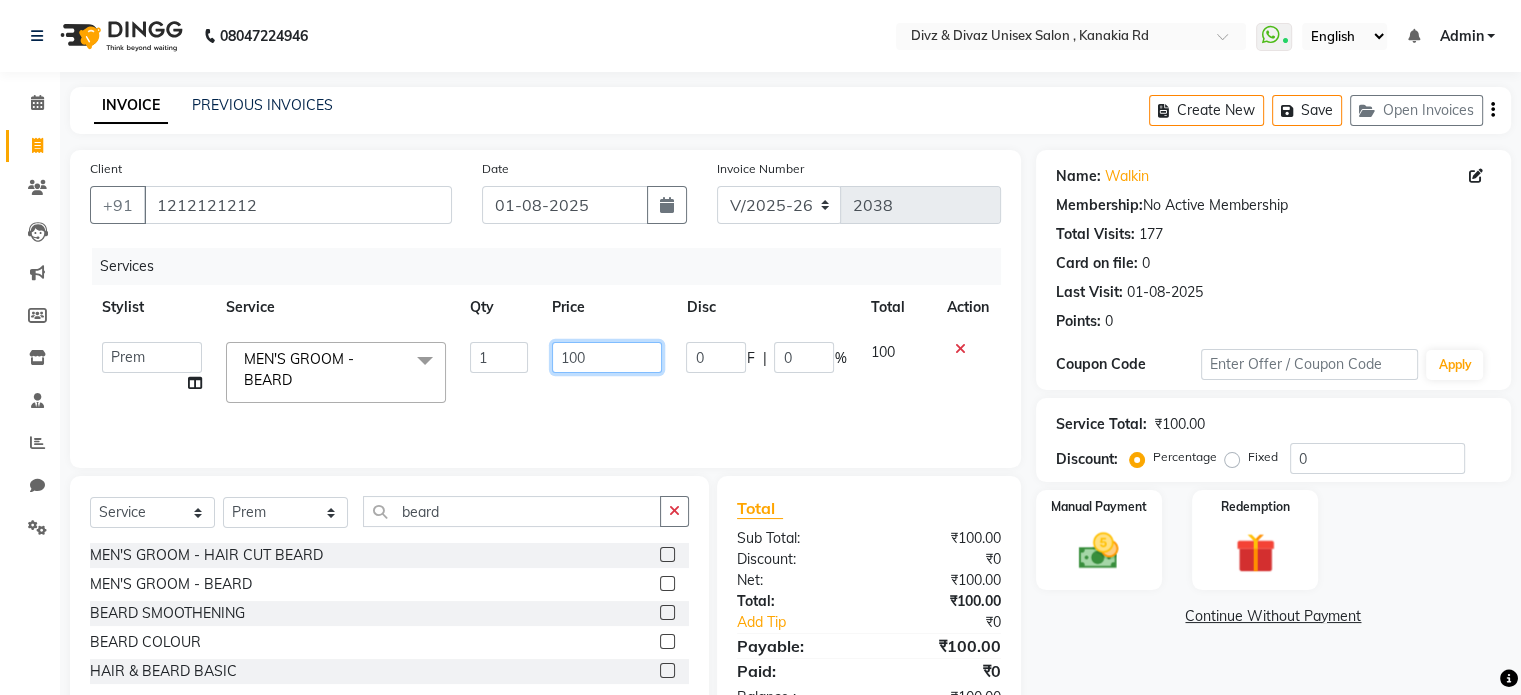 click on "100" 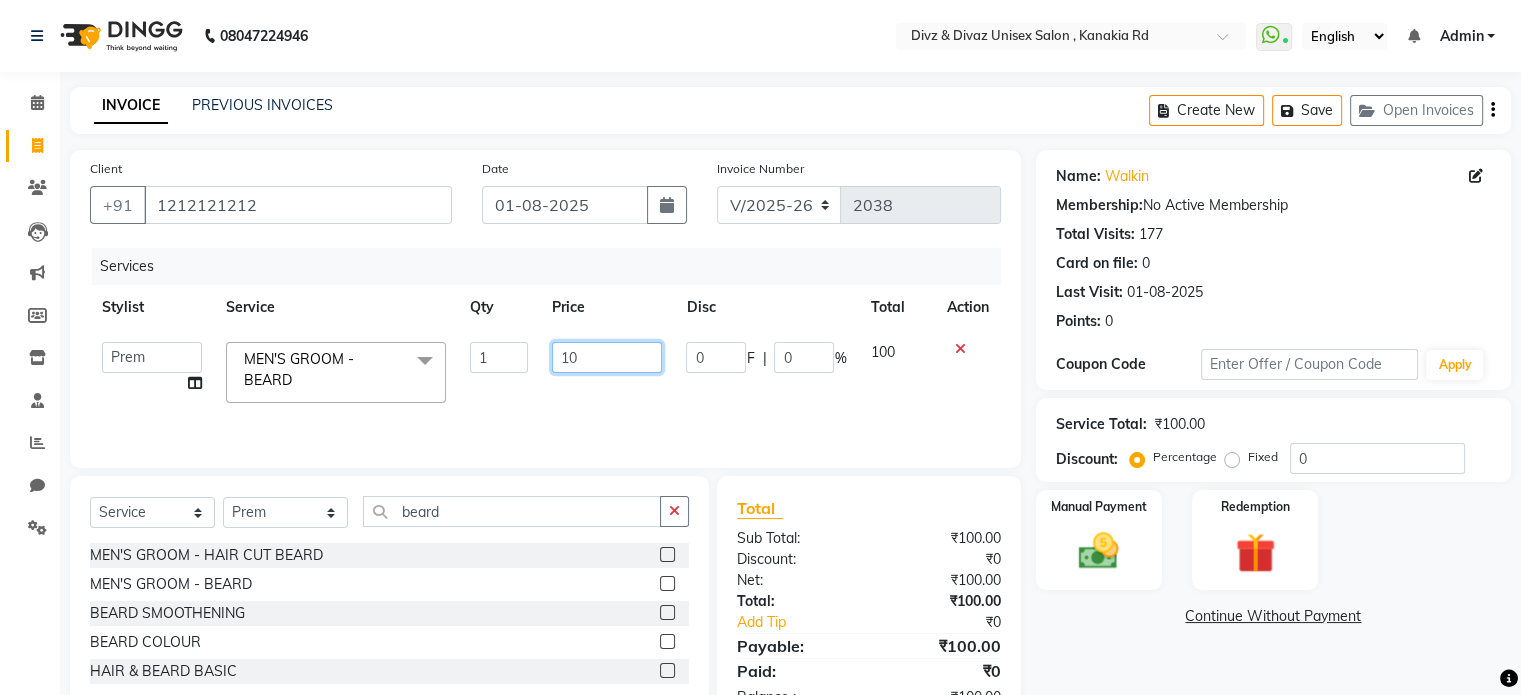 type on "1" 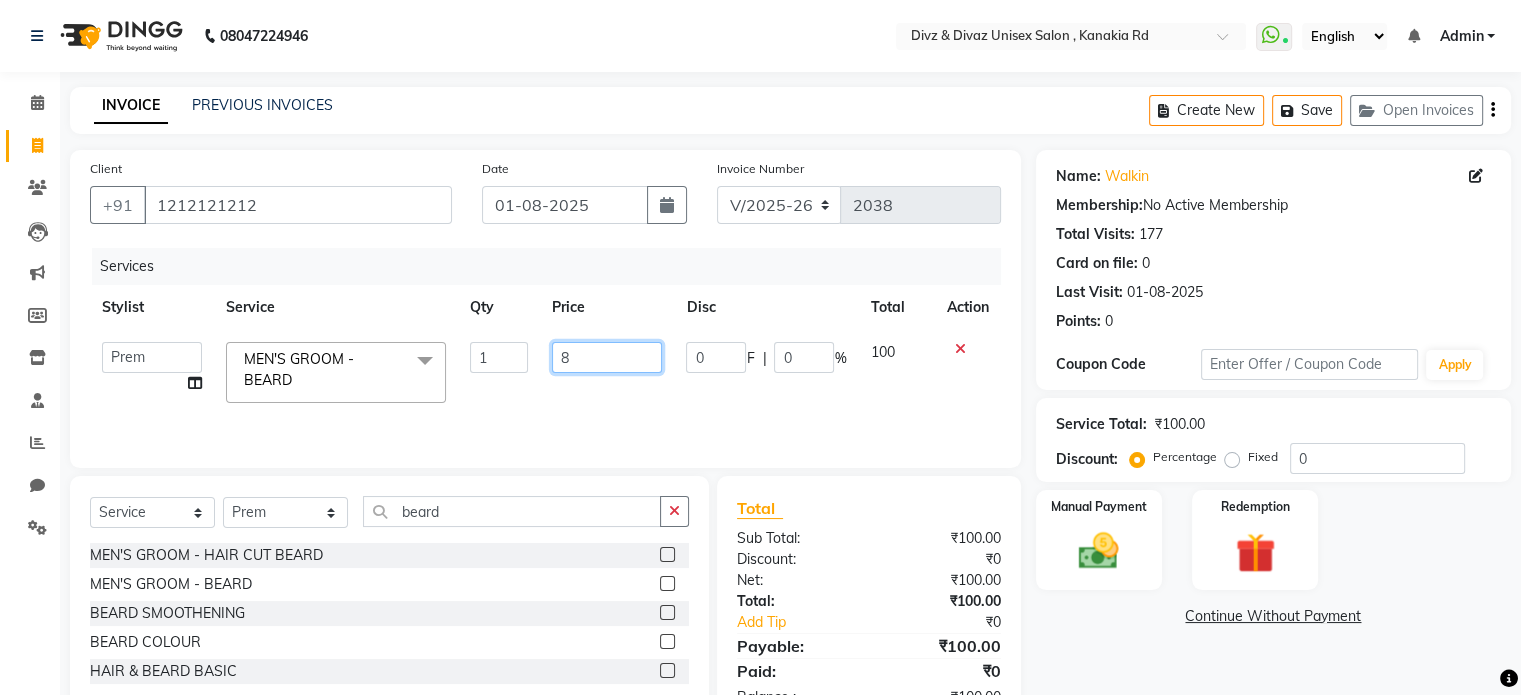 type on "80" 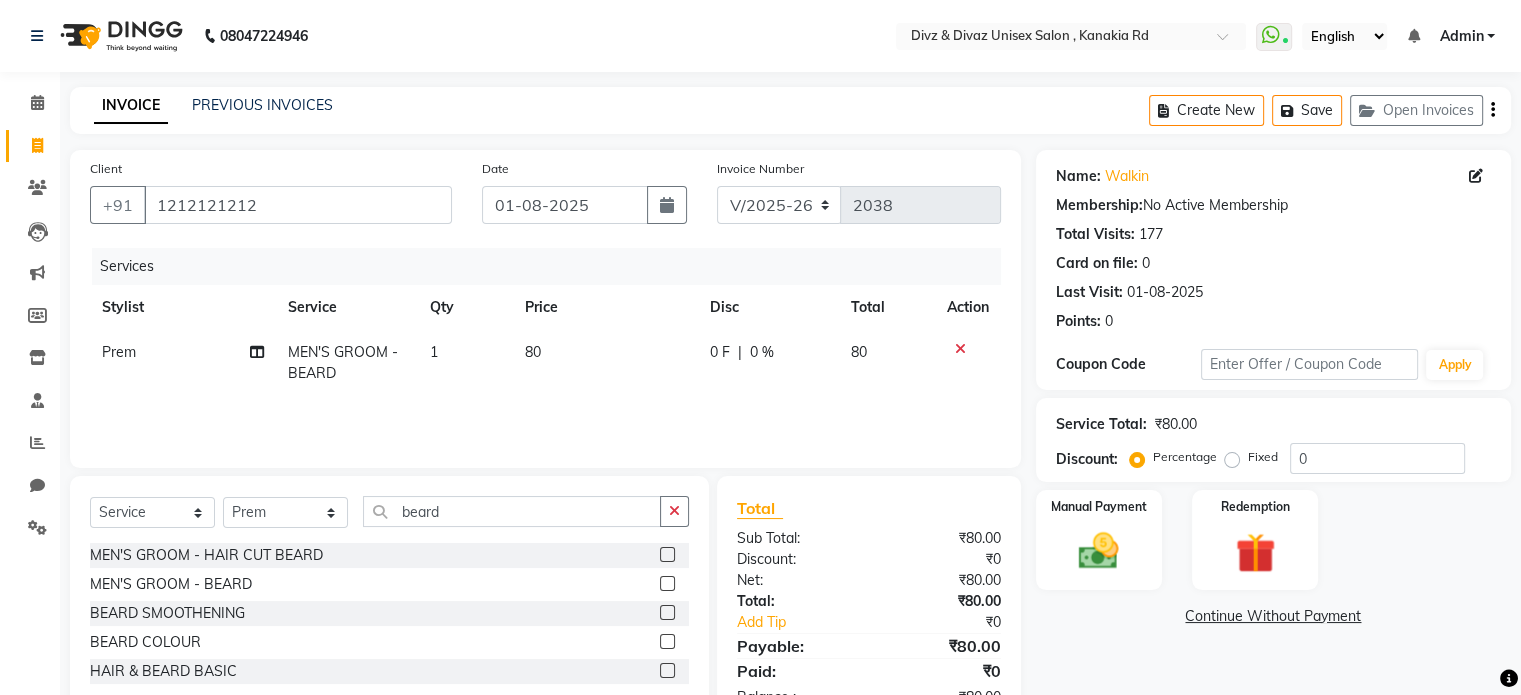click on "80" 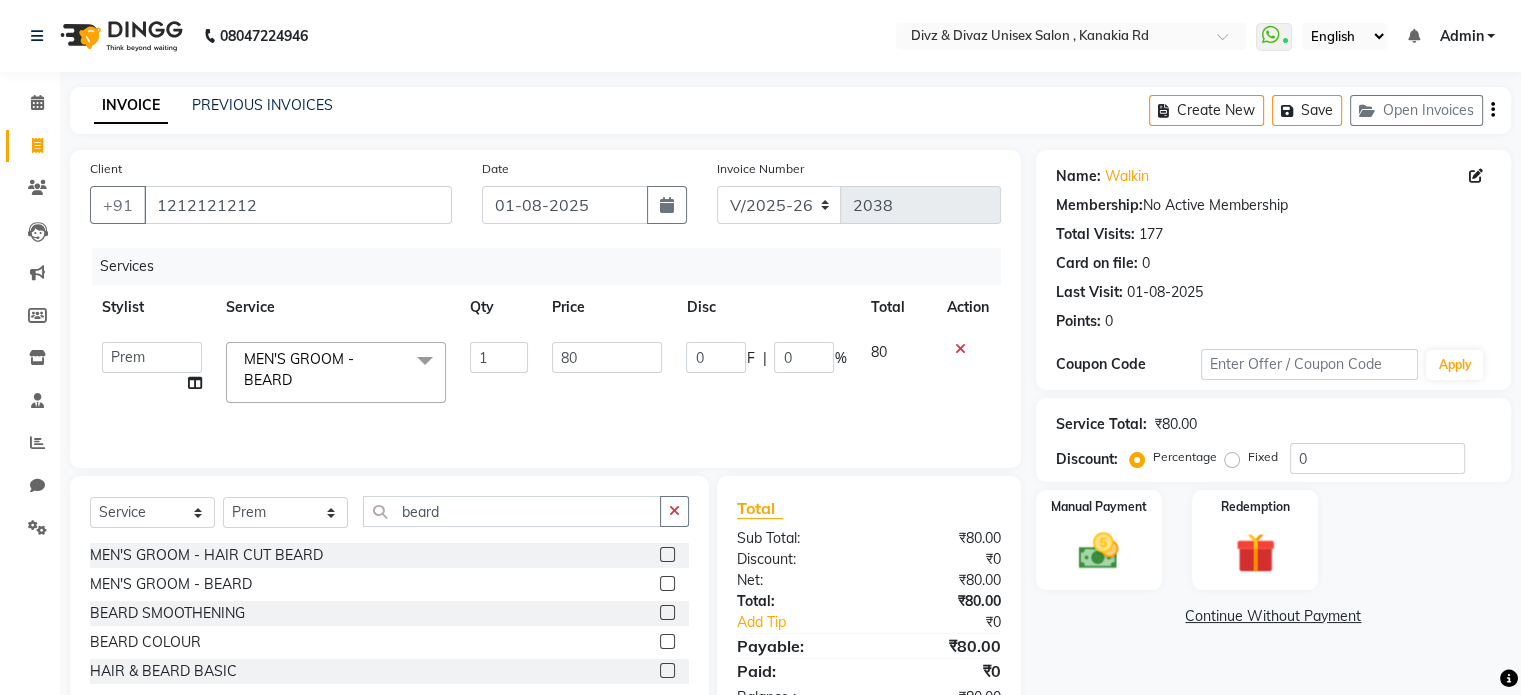 click on "Service Total:  ₹80.00  Discount:  Percentage   Fixed  0" 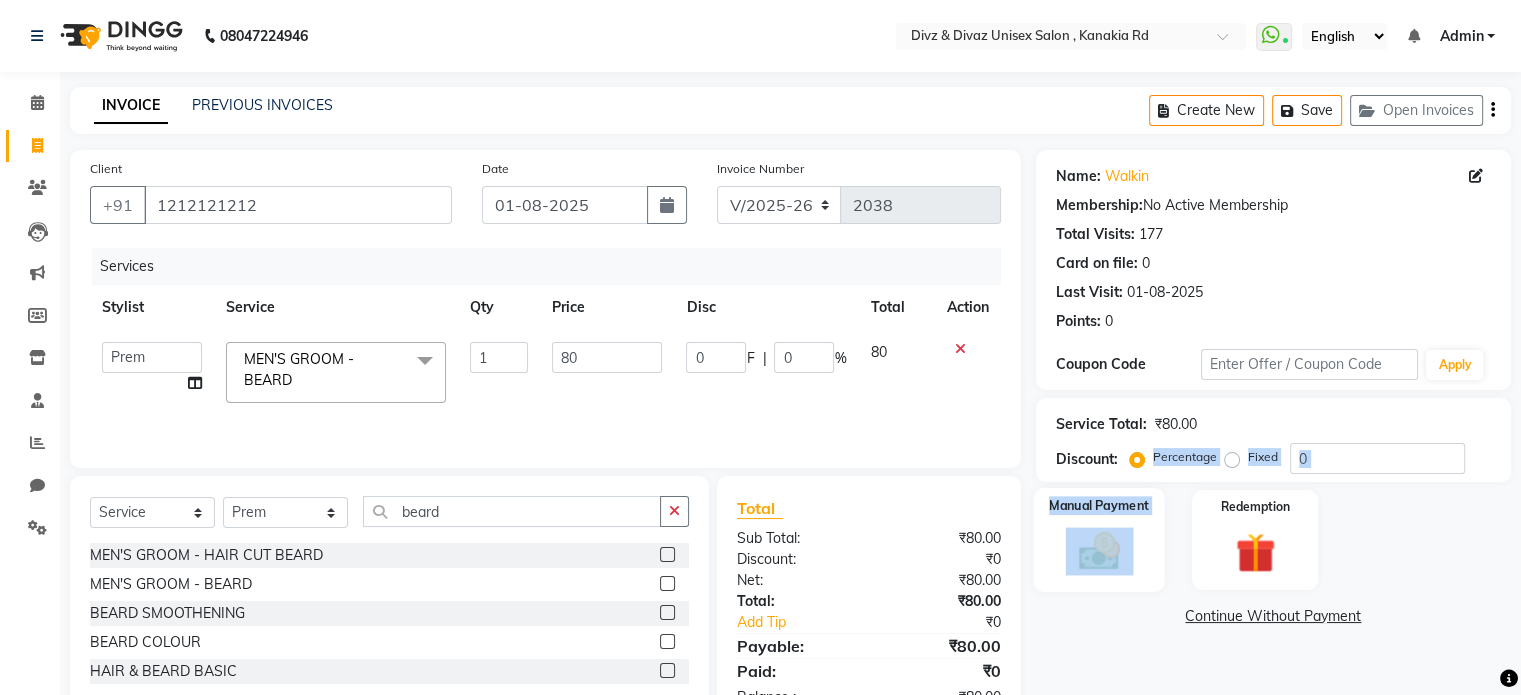 drag, startPoint x: 1132, startPoint y: 475, endPoint x: 1120, endPoint y: 556, distance: 81.88406 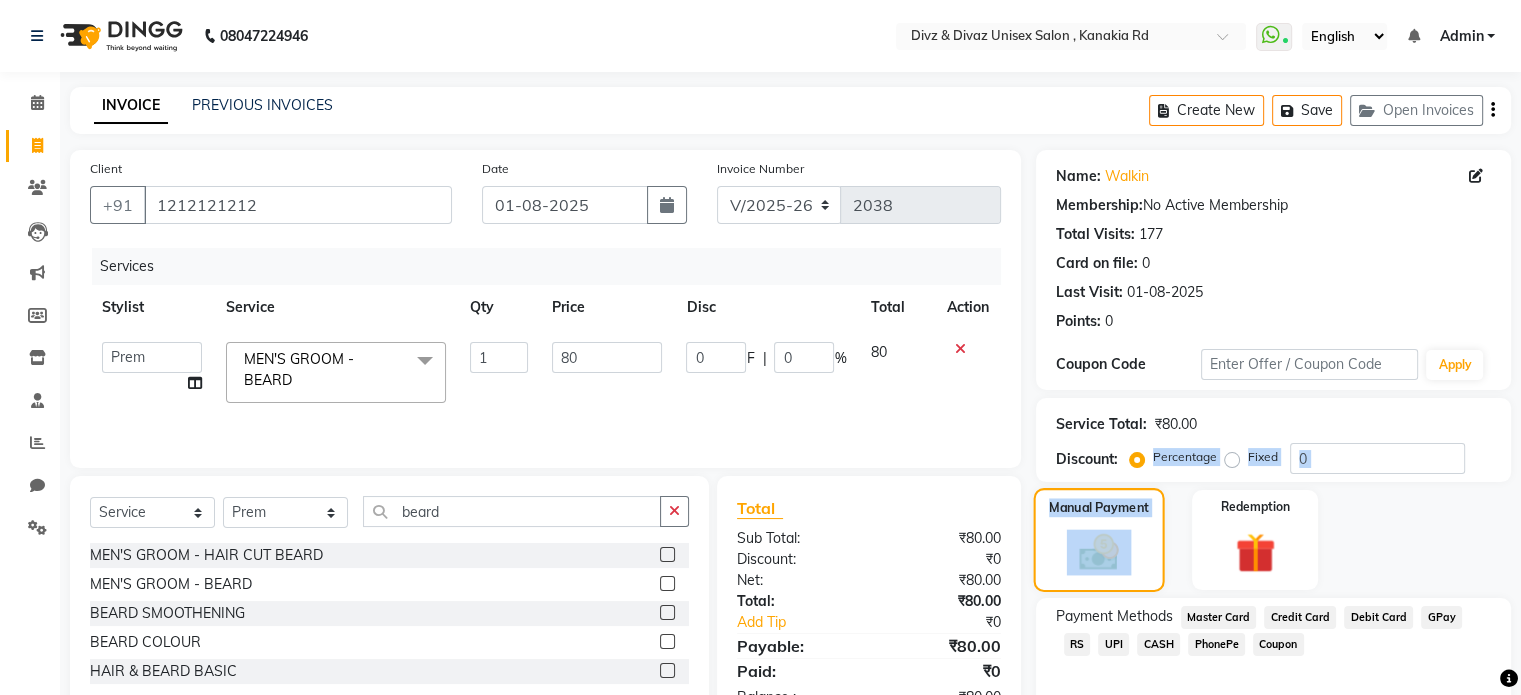 scroll, scrollTop: 40, scrollLeft: 0, axis: vertical 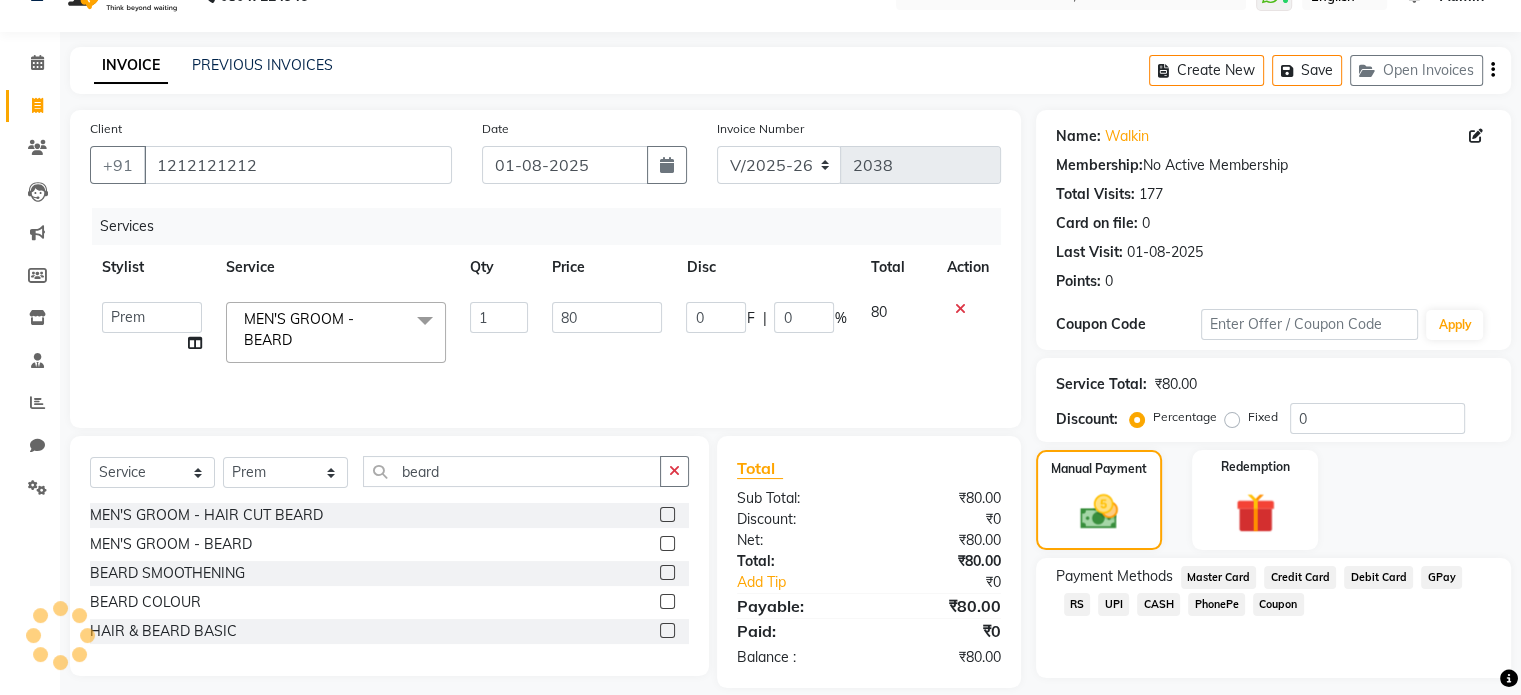click on "CASH" 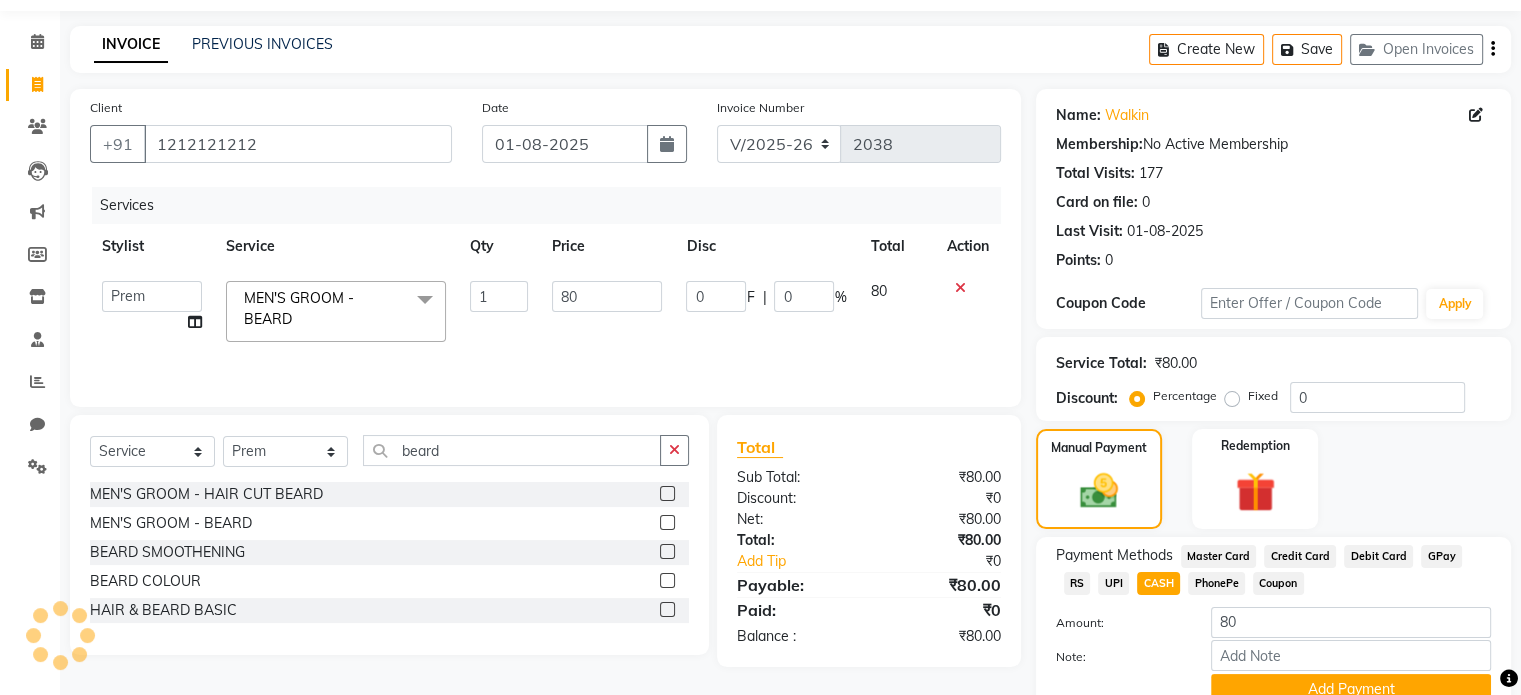 scroll, scrollTop: 80, scrollLeft: 0, axis: vertical 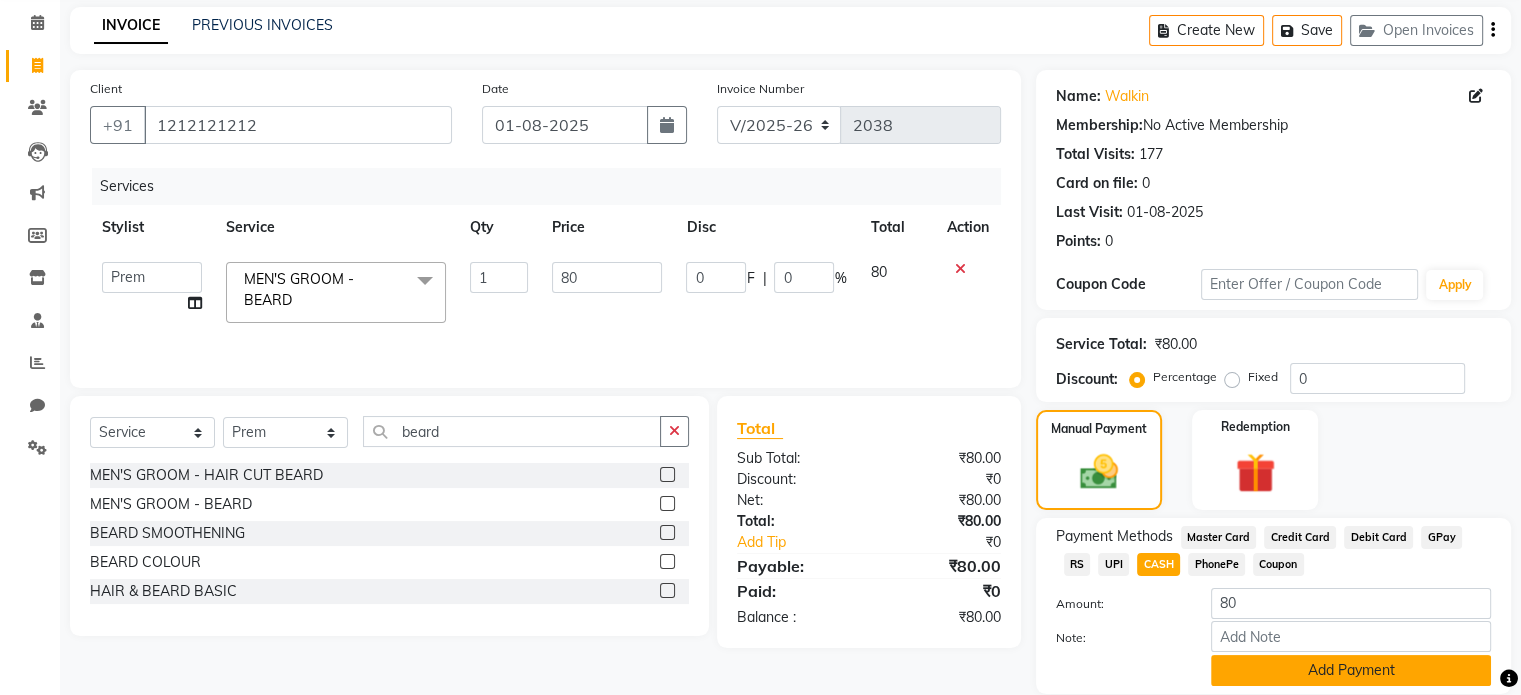 type 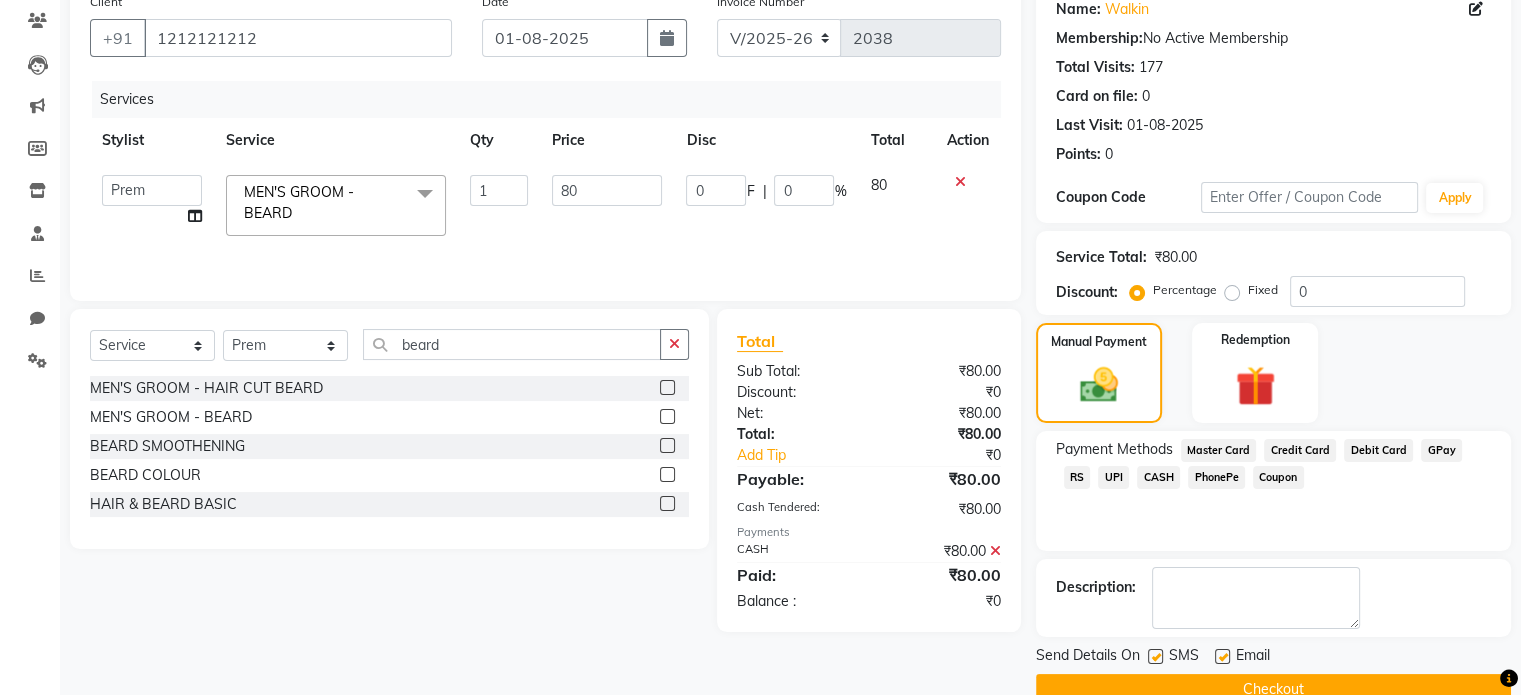 scroll, scrollTop: 200, scrollLeft: 0, axis: vertical 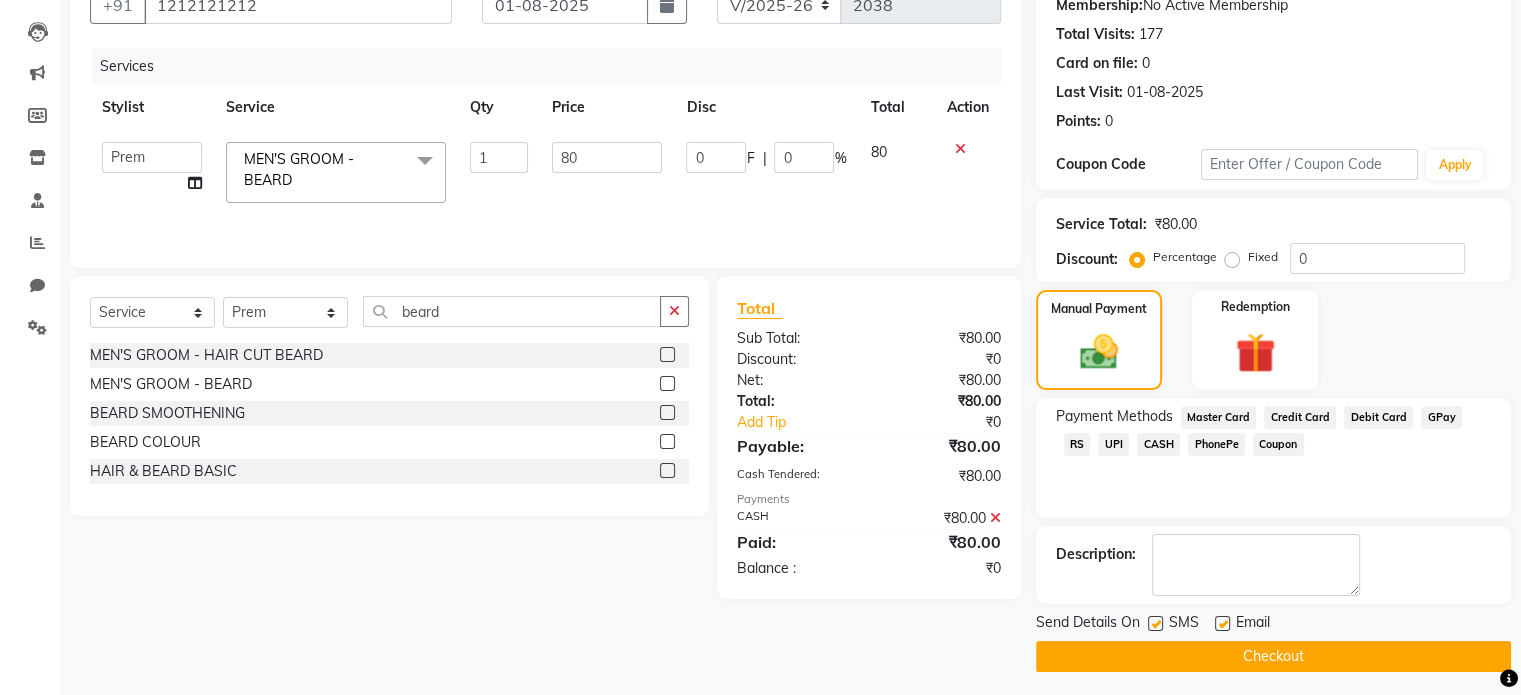 drag, startPoint x: 1267, startPoint y: 680, endPoint x: 1262, endPoint y: 668, distance: 13 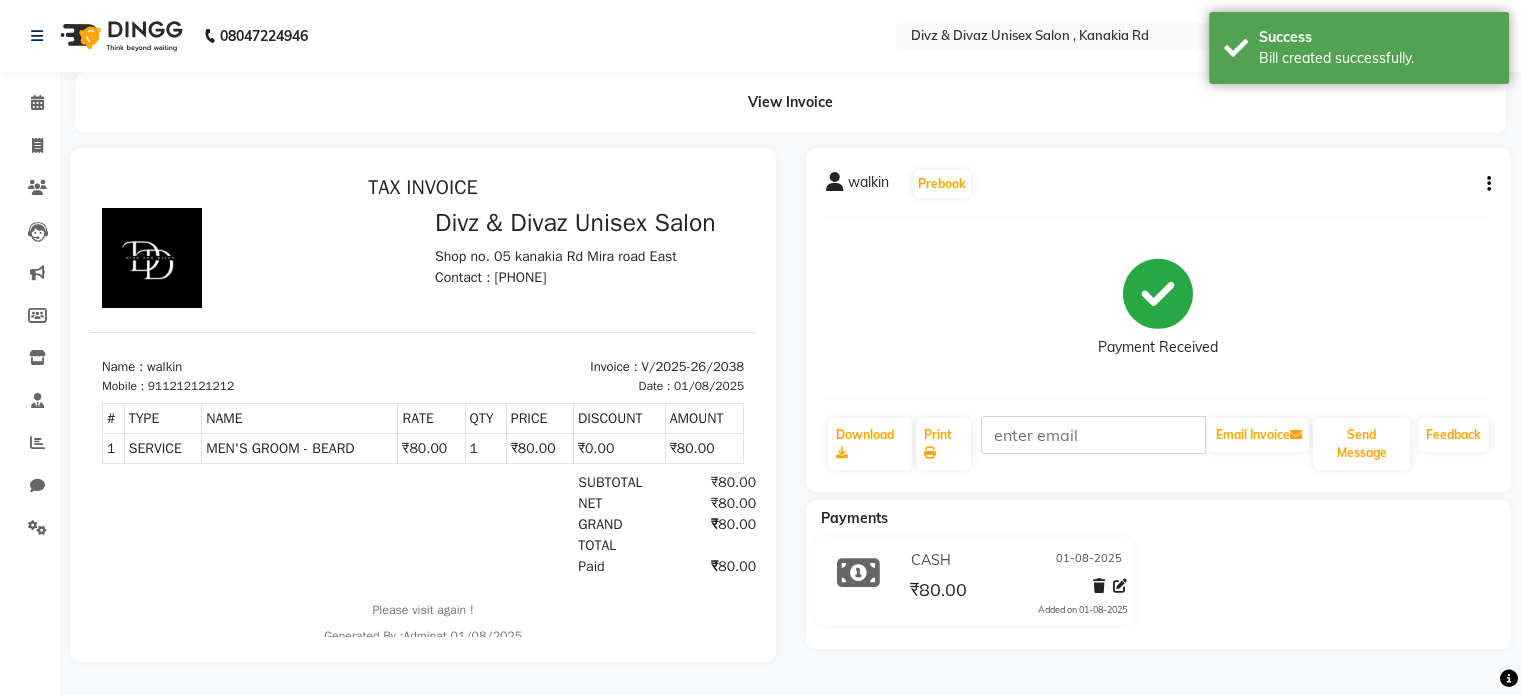 scroll, scrollTop: 0, scrollLeft: 0, axis: both 